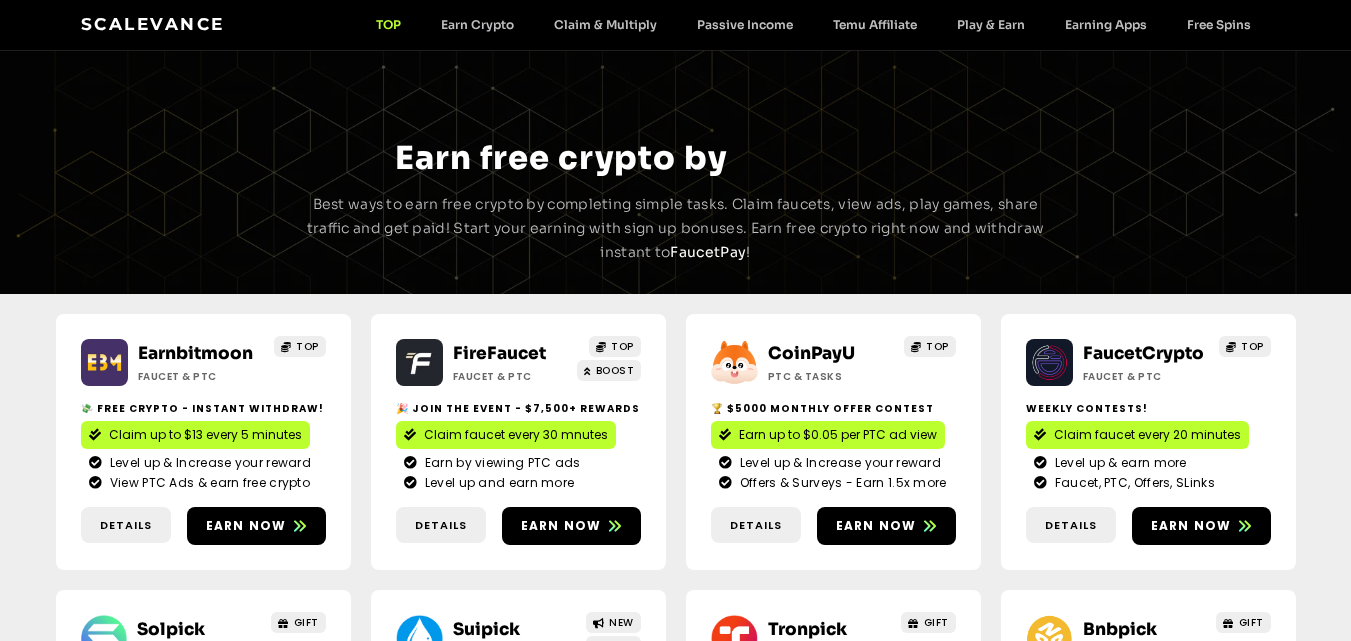 scroll, scrollTop: 0, scrollLeft: 0, axis: both 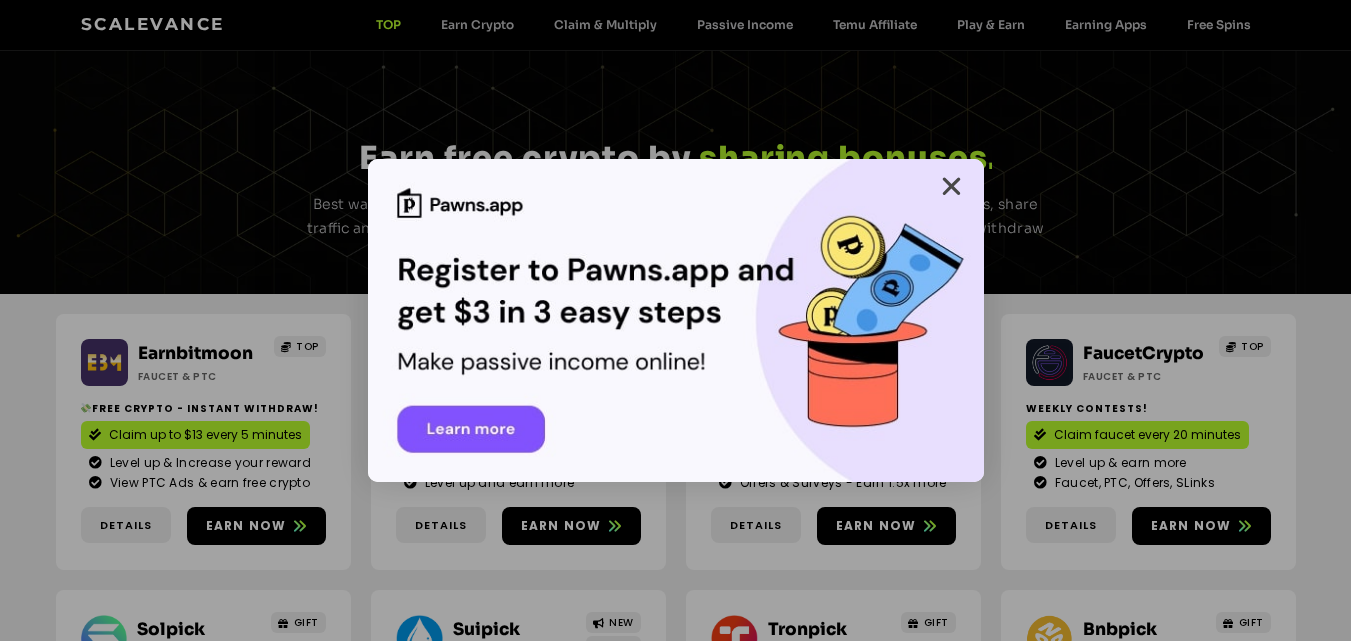 click at bounding box center [951, 186] 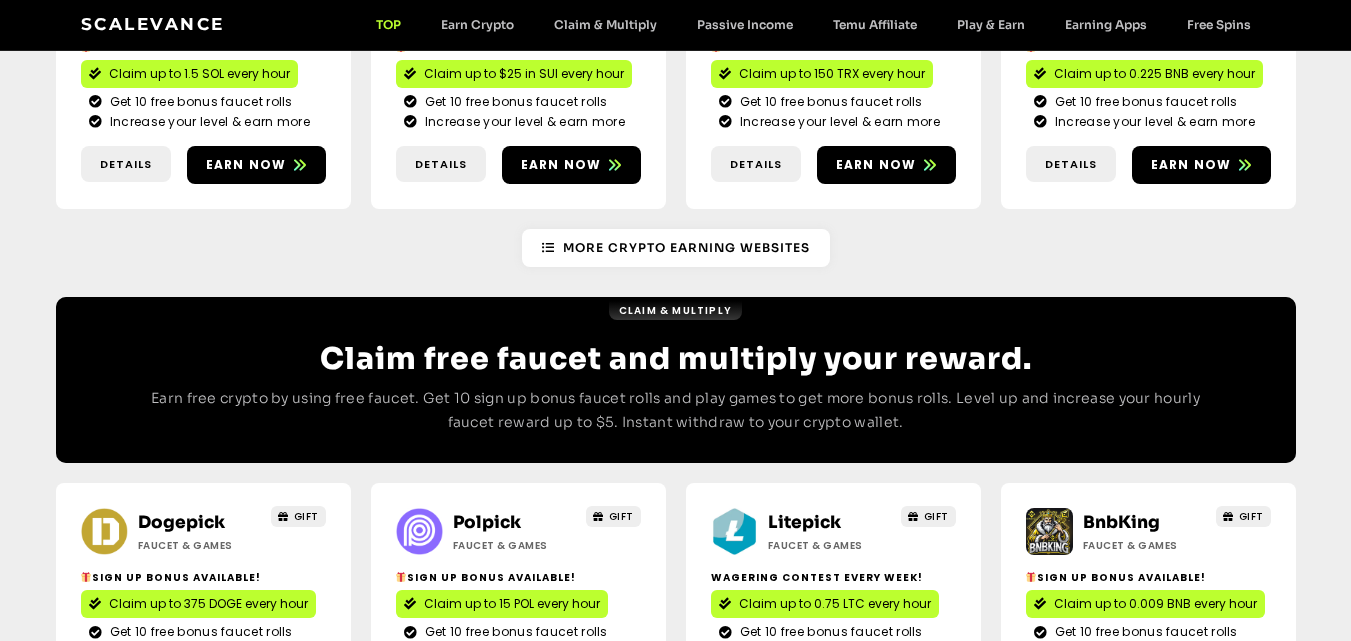 scroll, scrollTop: 627, scrollLeft: 0, axis: vertical 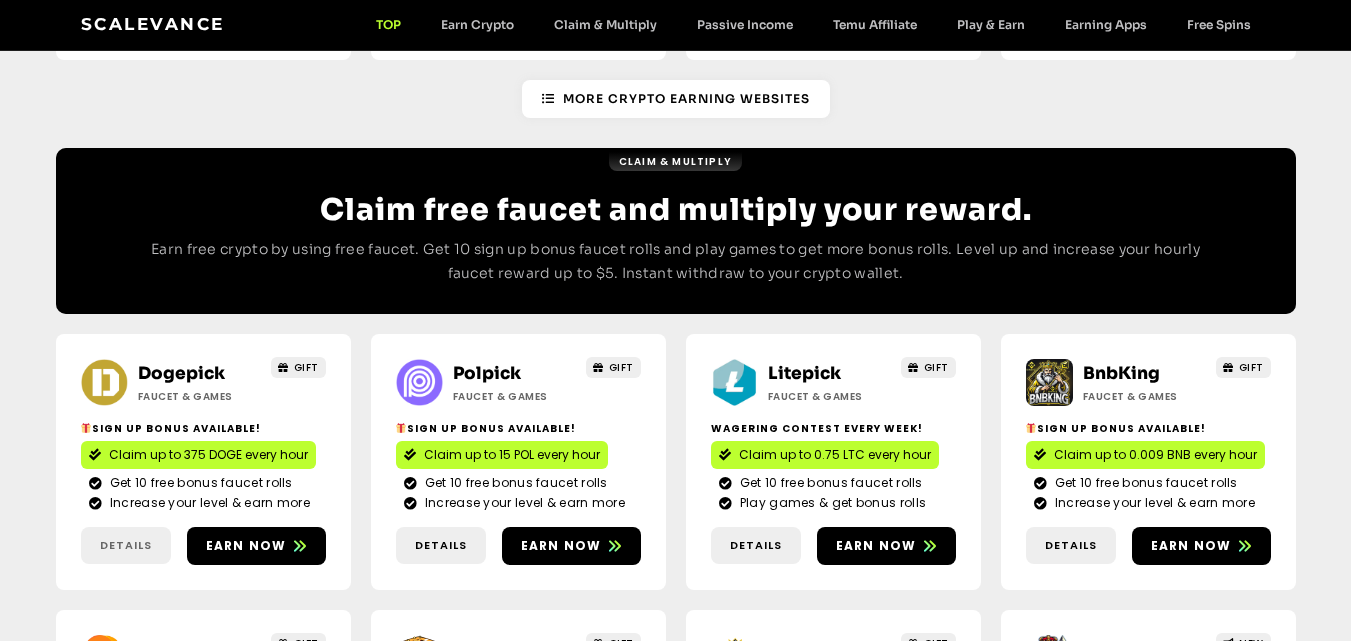 click on "Details" at bounding box center [126, 545] 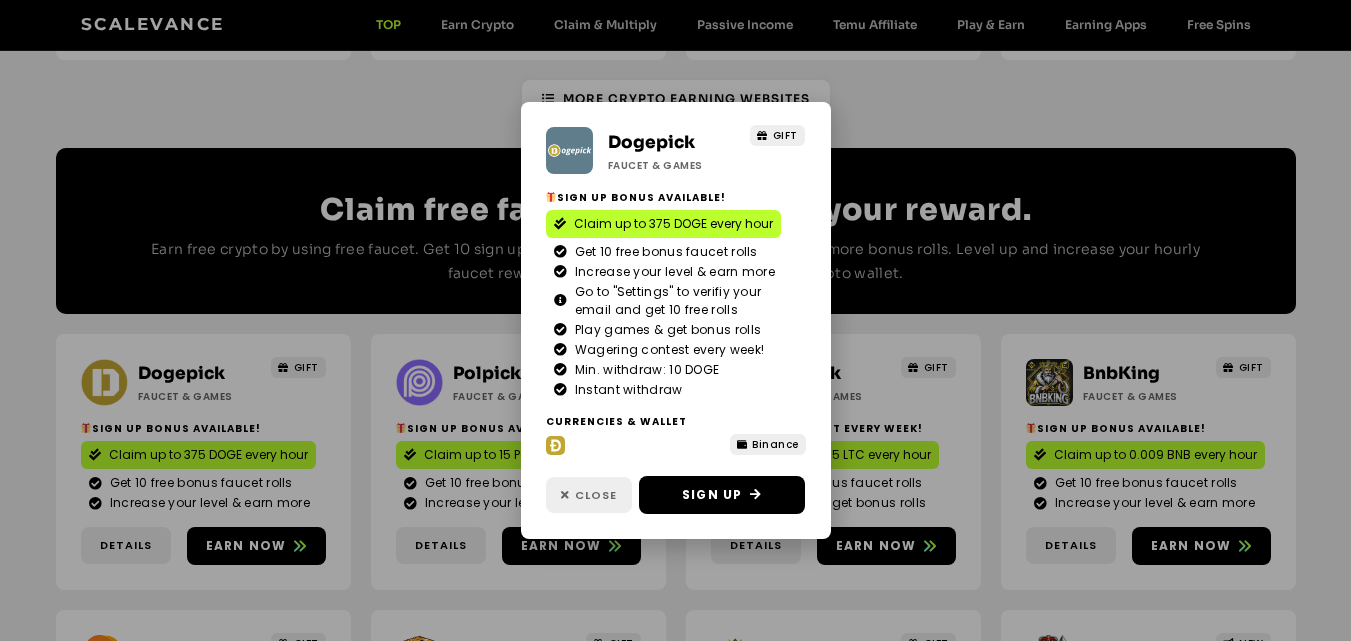 click on "Close" at bounding box center [596, 495] 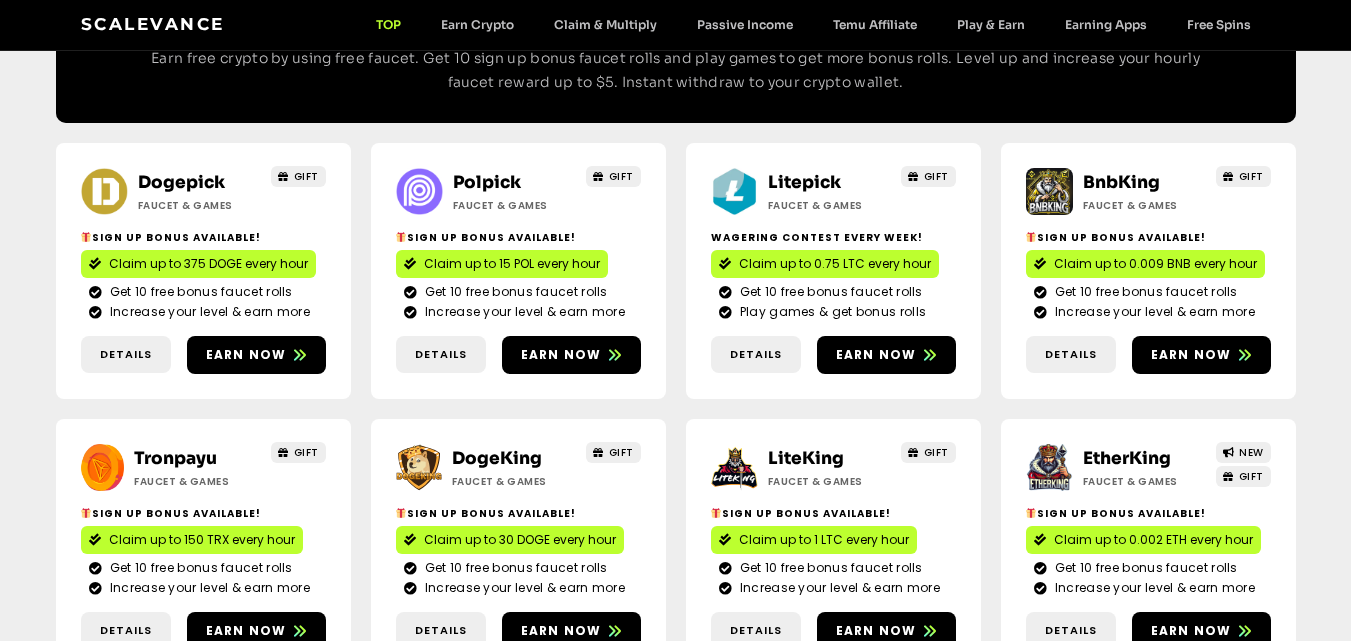 scroll, scrollTop: 992, scrollLeft: 0, axis: vertical 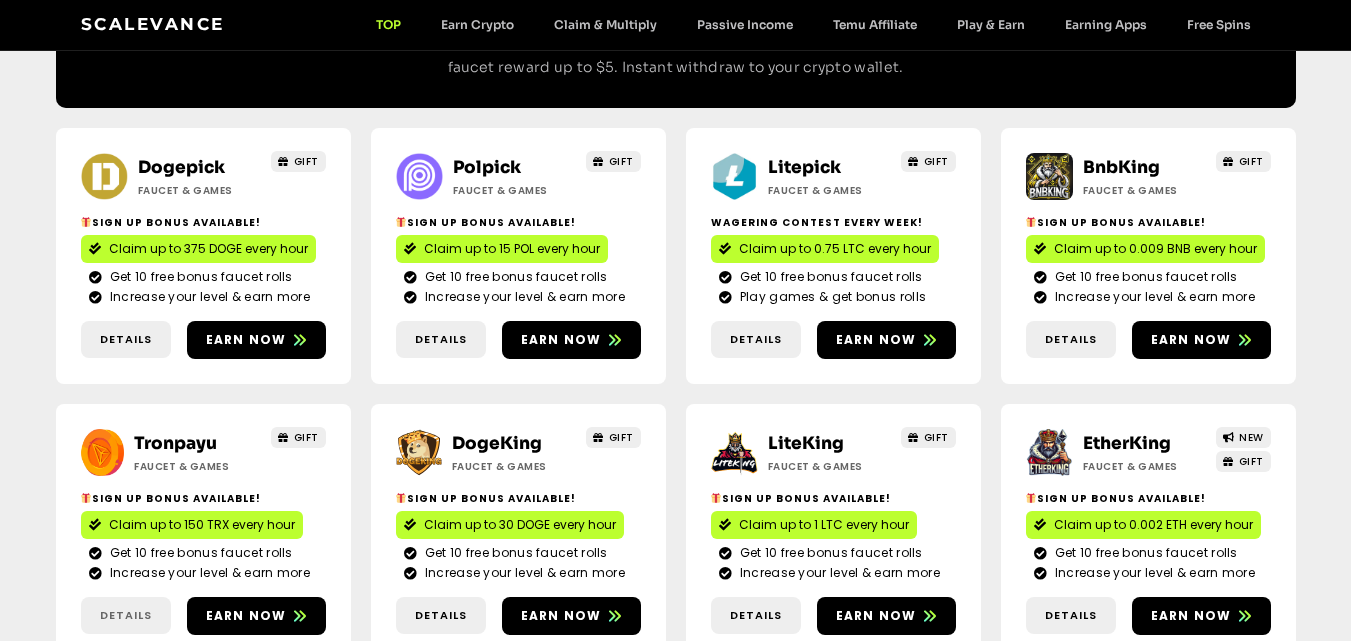 click on "Details" at bounding box center [126, 615] 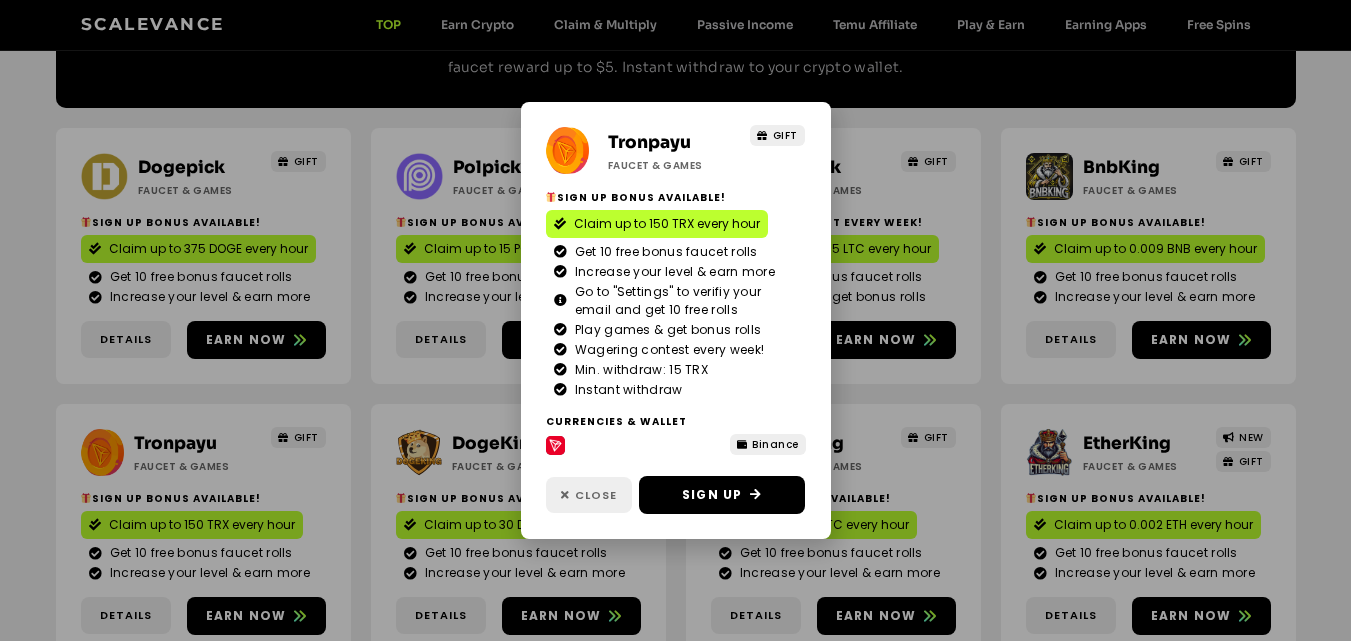 click on "Close" at bounding box center [596, 495] 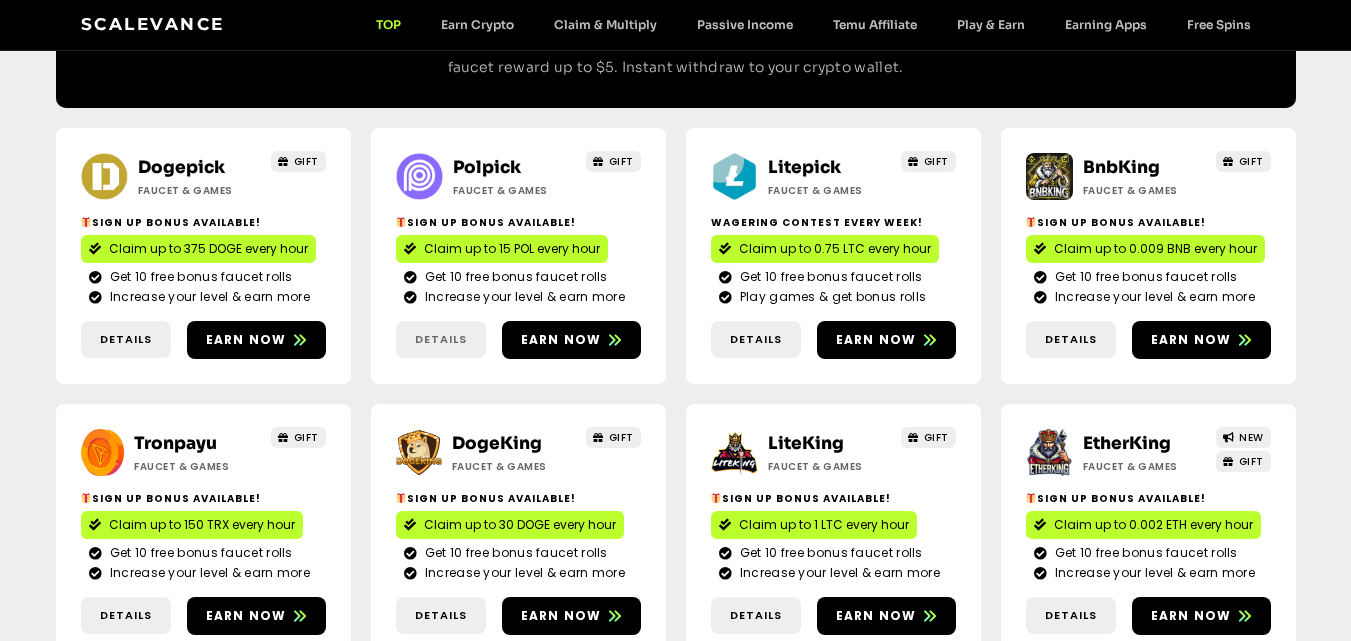 click on "Details" at bounding box center (441, 339) 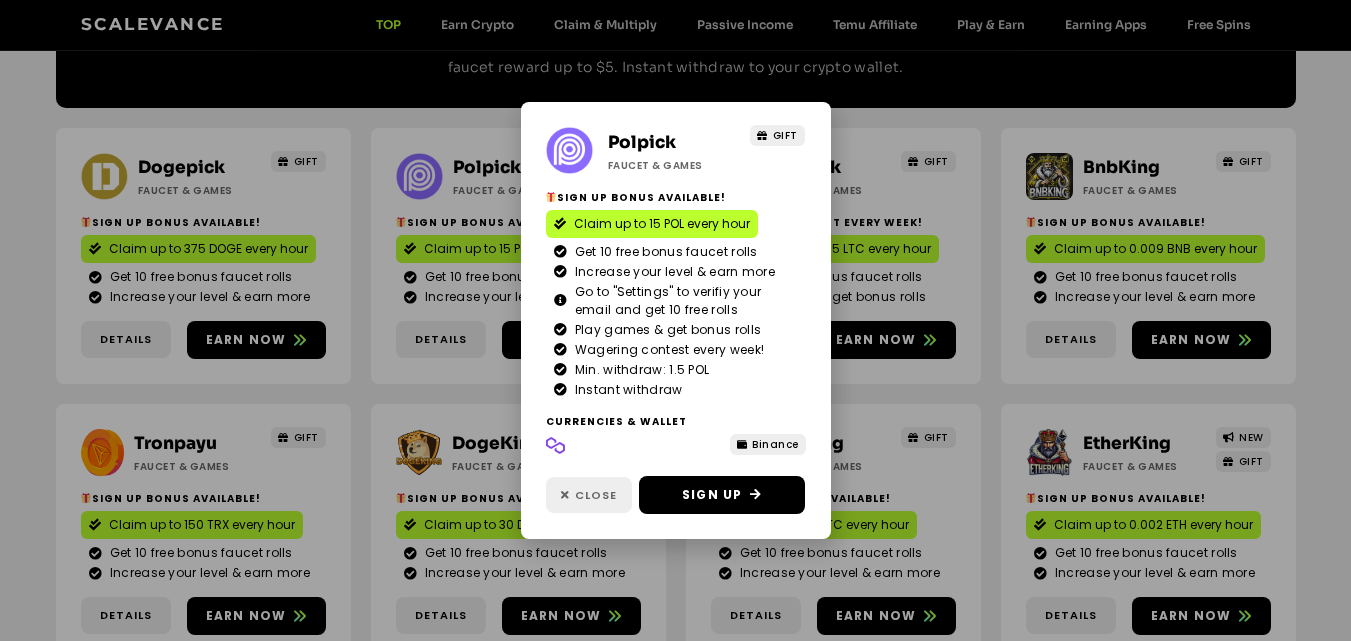 click at bounding box center [565, 494] 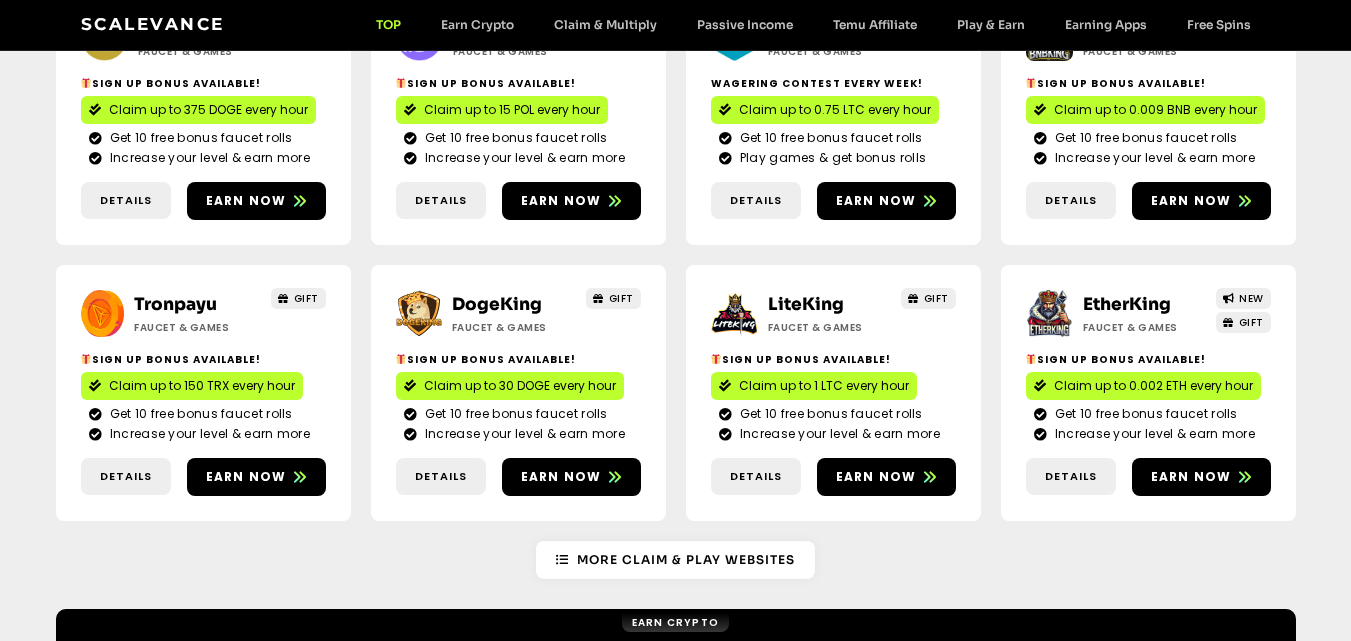 scroll, scrollTop: 1177, scrollLeft: 0, axis: vertical 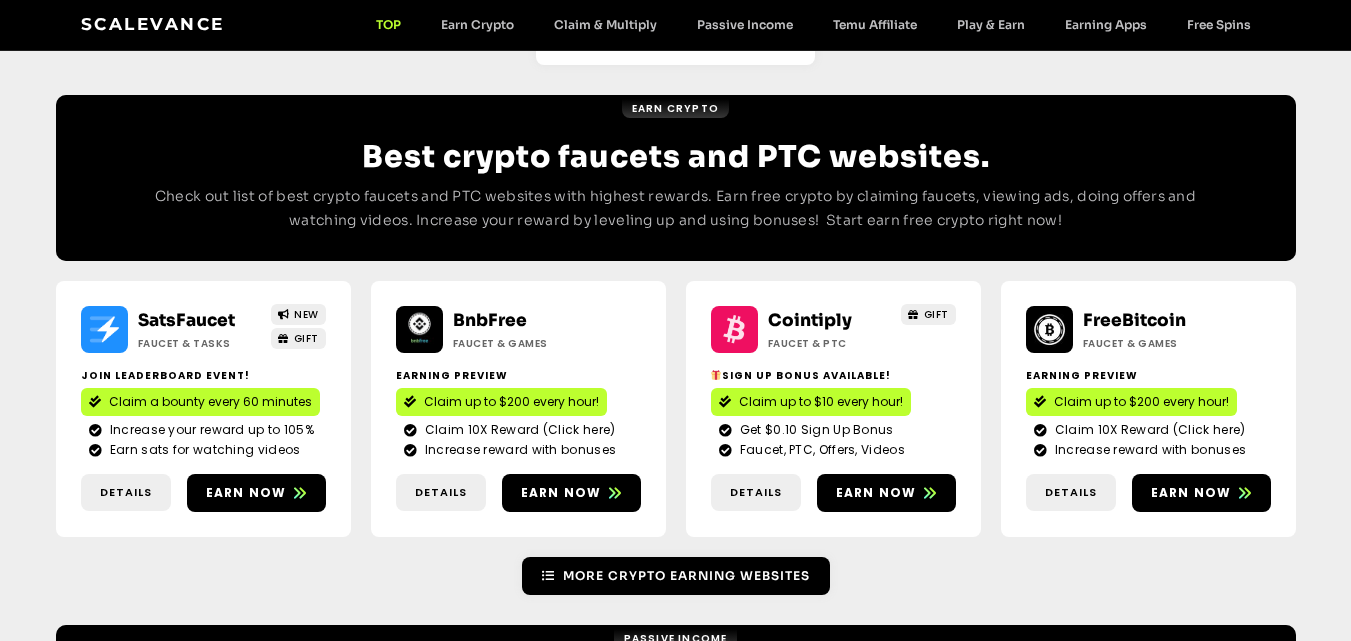click on "More Crypto earning Websites" at bounding box center (686, 576) 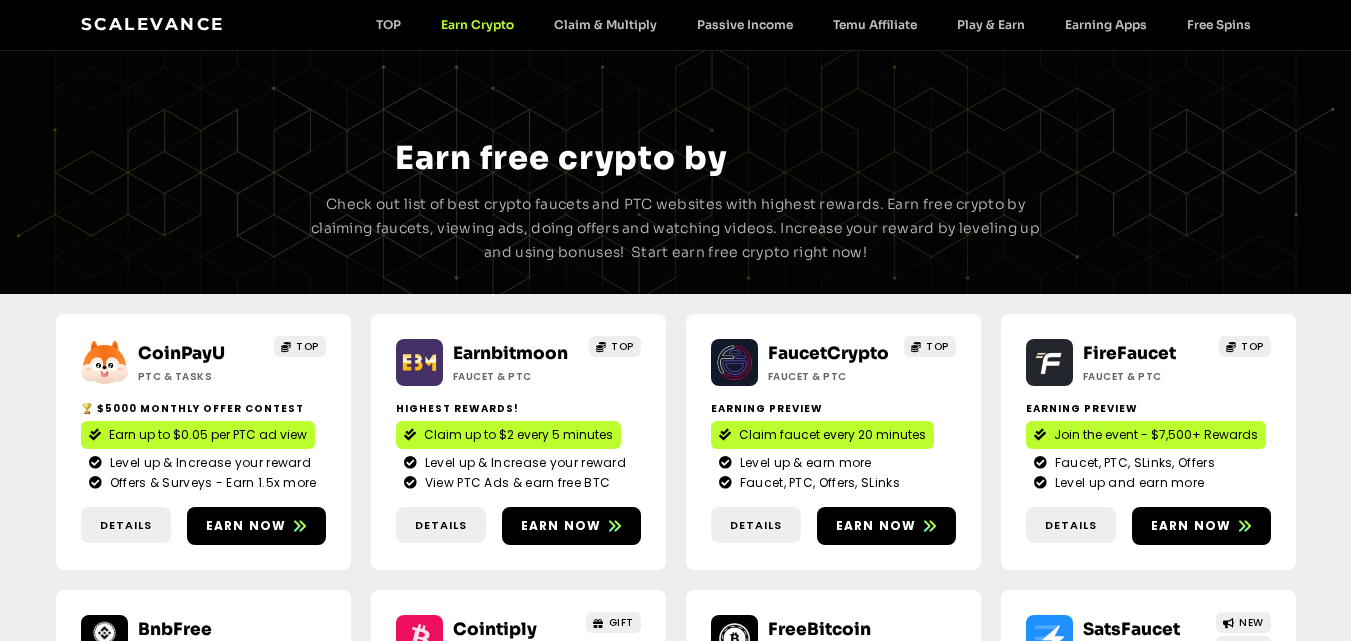 scroll, scrollTop: 0, scrollLeft: 0, axis: both 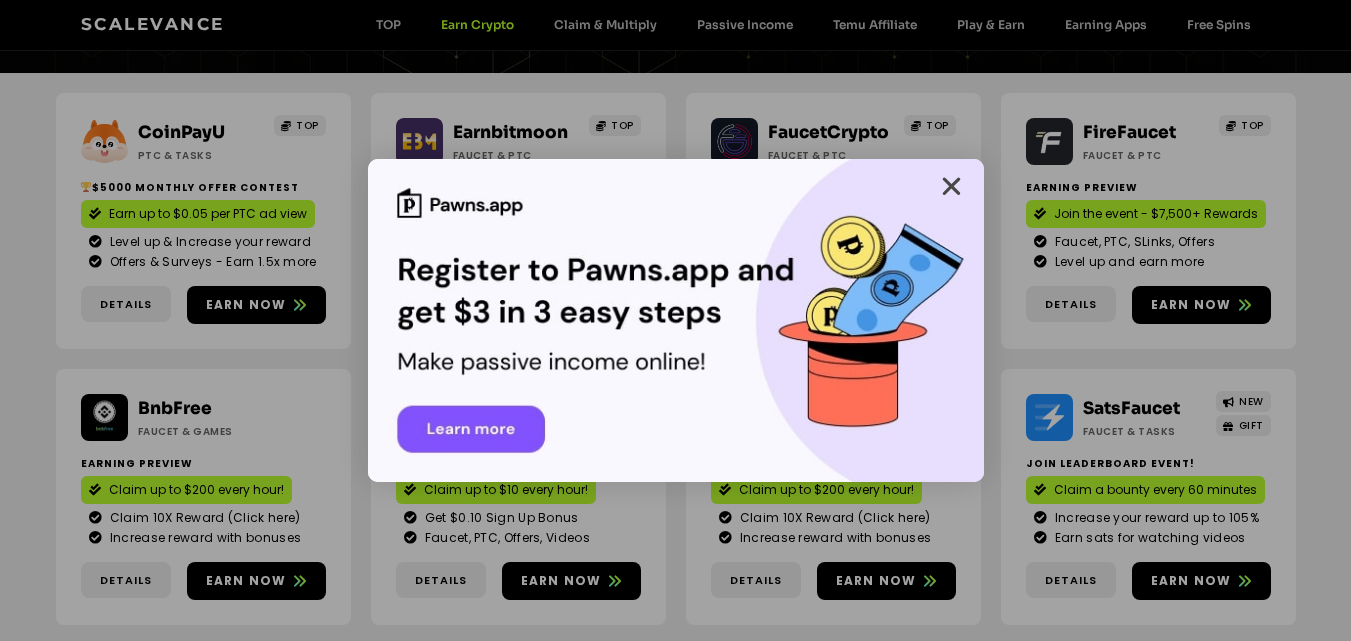 click at bounding box center (951, 186) 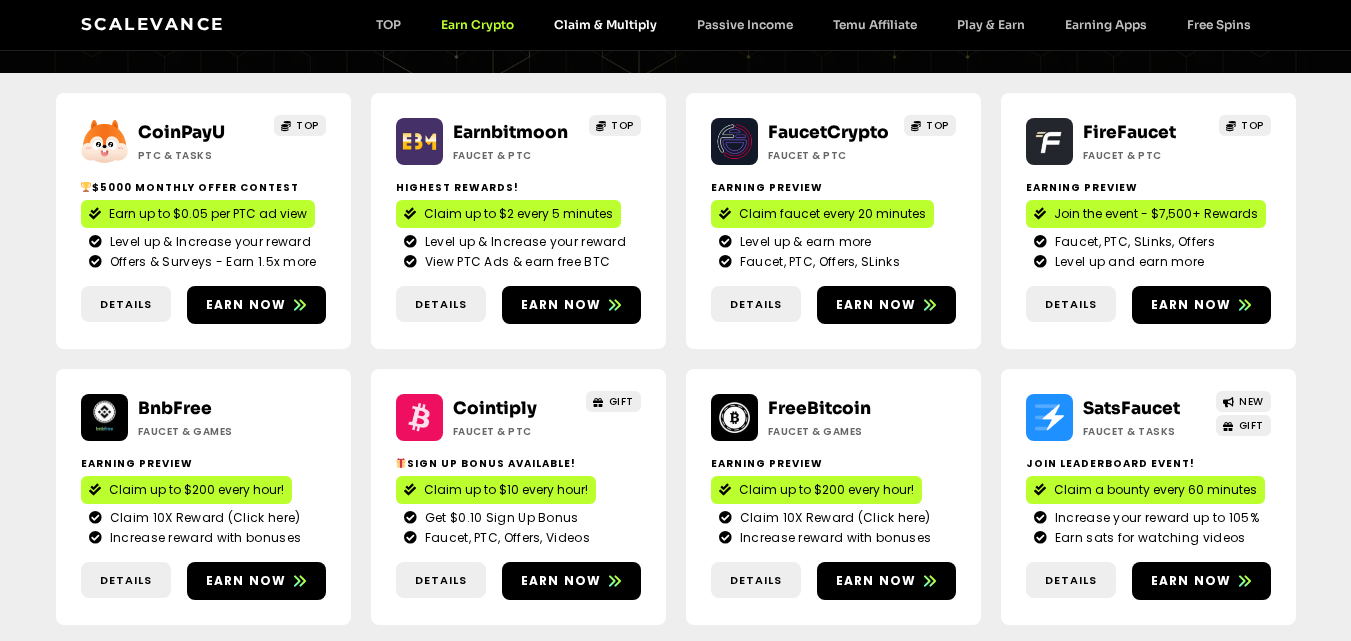 click on "Claim & Multiply" 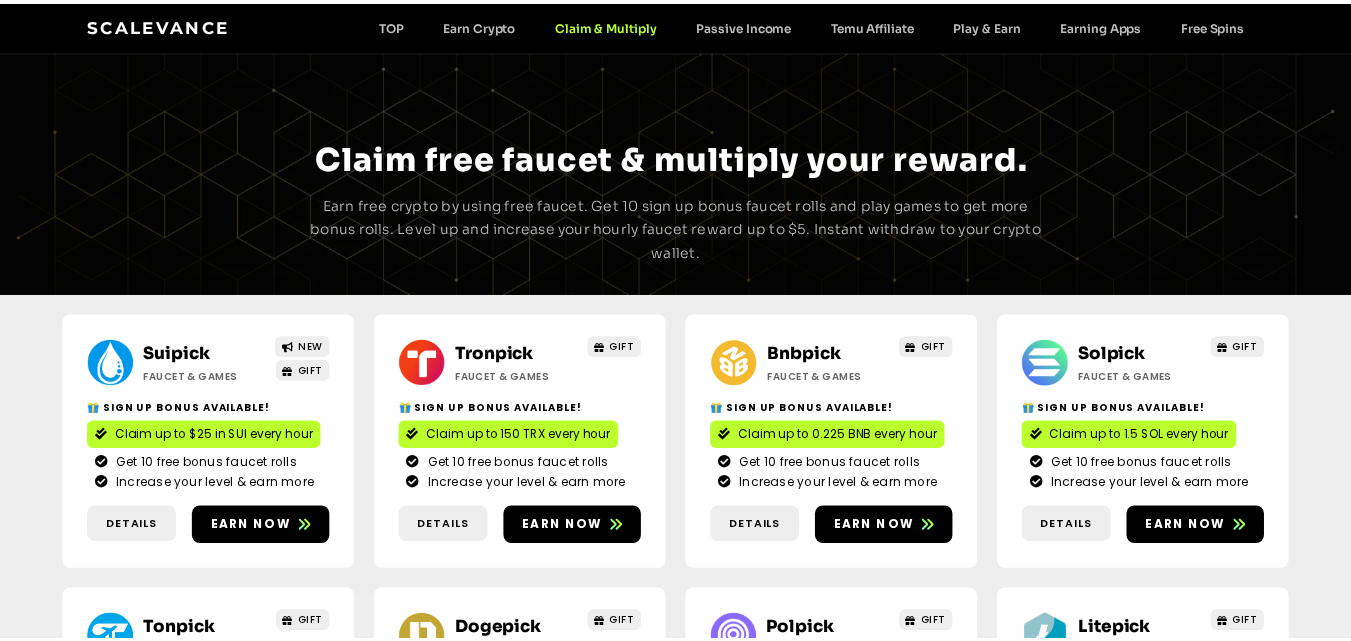 scroll, scrollTop: 0, scrollLeft: 0, axis: both 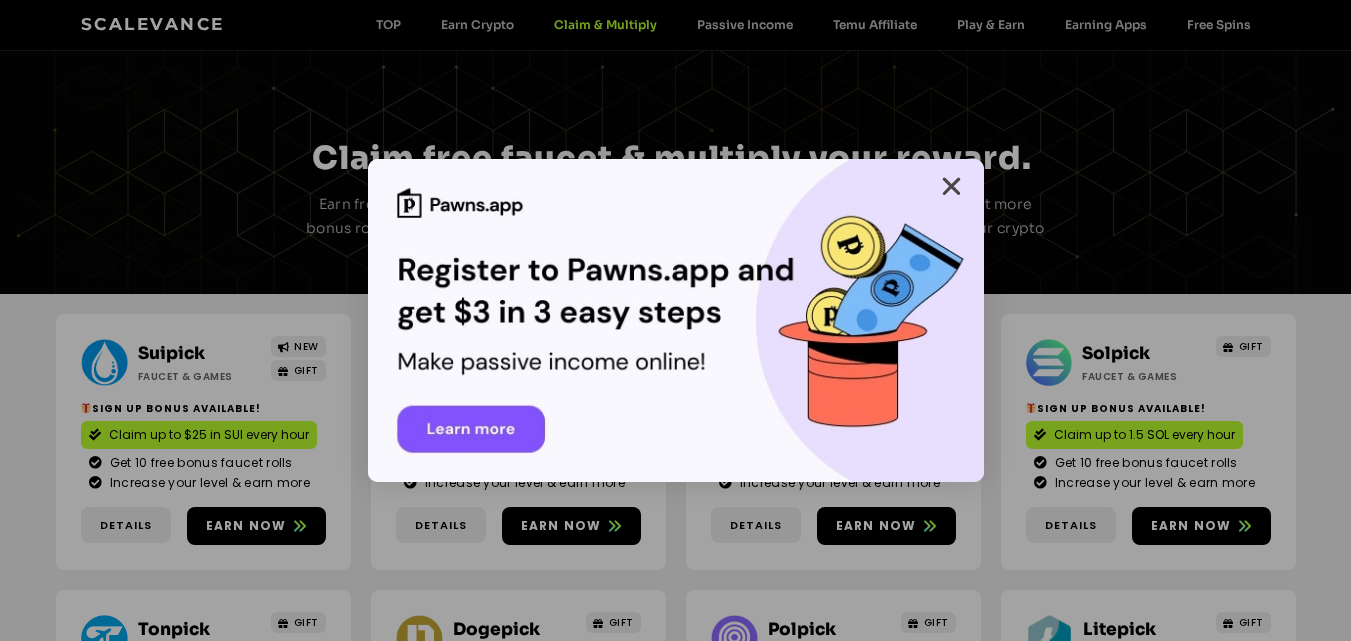 click at bounding box center (951, 186) 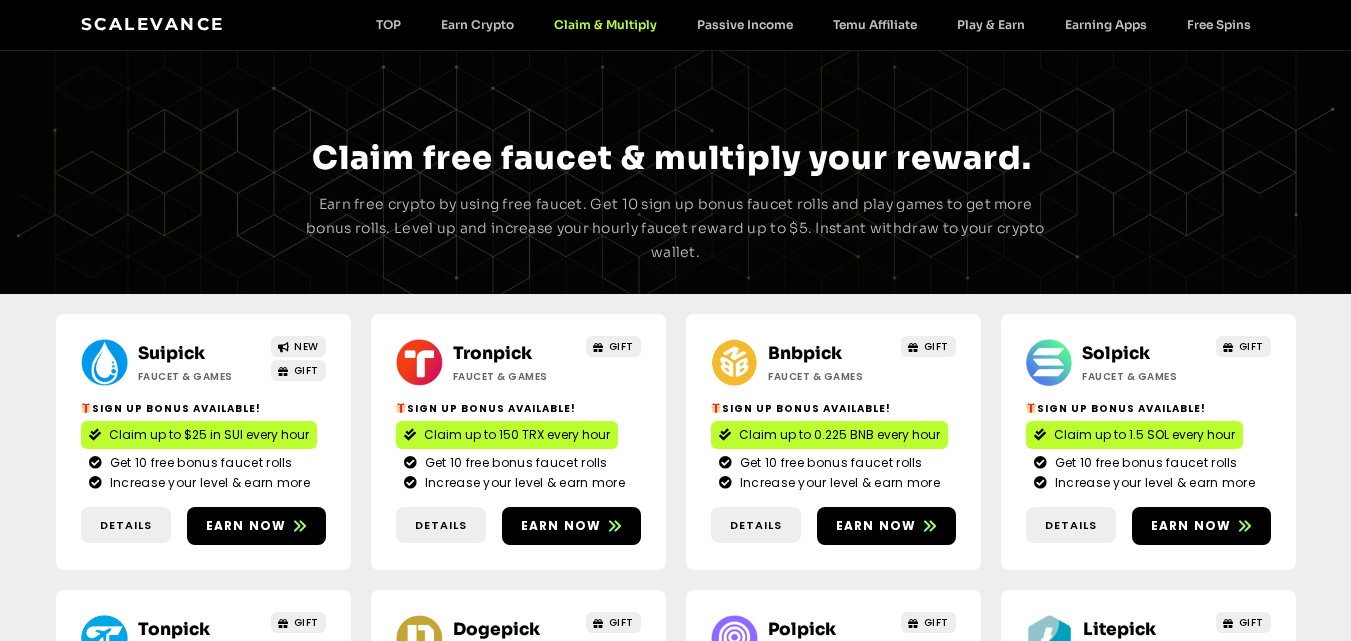 click on "Scalevance
TOP
Earn Crypto
Claim & Multiply
Passive Income
Temu Affiliate
Play & Earn
Earning Apps
Free Spins
TOP
Earn Crypto
Claim & Multiply
Passive Income
Temu Affiliate
Play & Earn
Earning Apps
Free Spins" at bounding box center (676, 25) 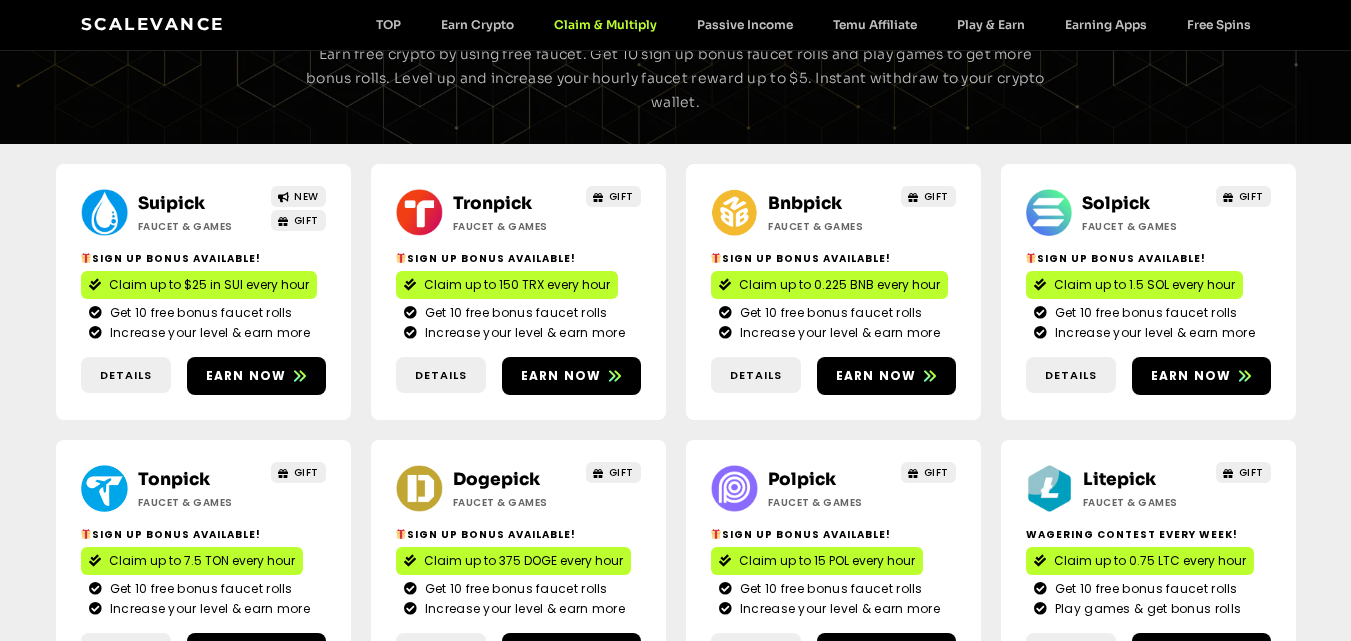 scroll, scrollTop: 180, scrollLeft: 0, axis: vertical 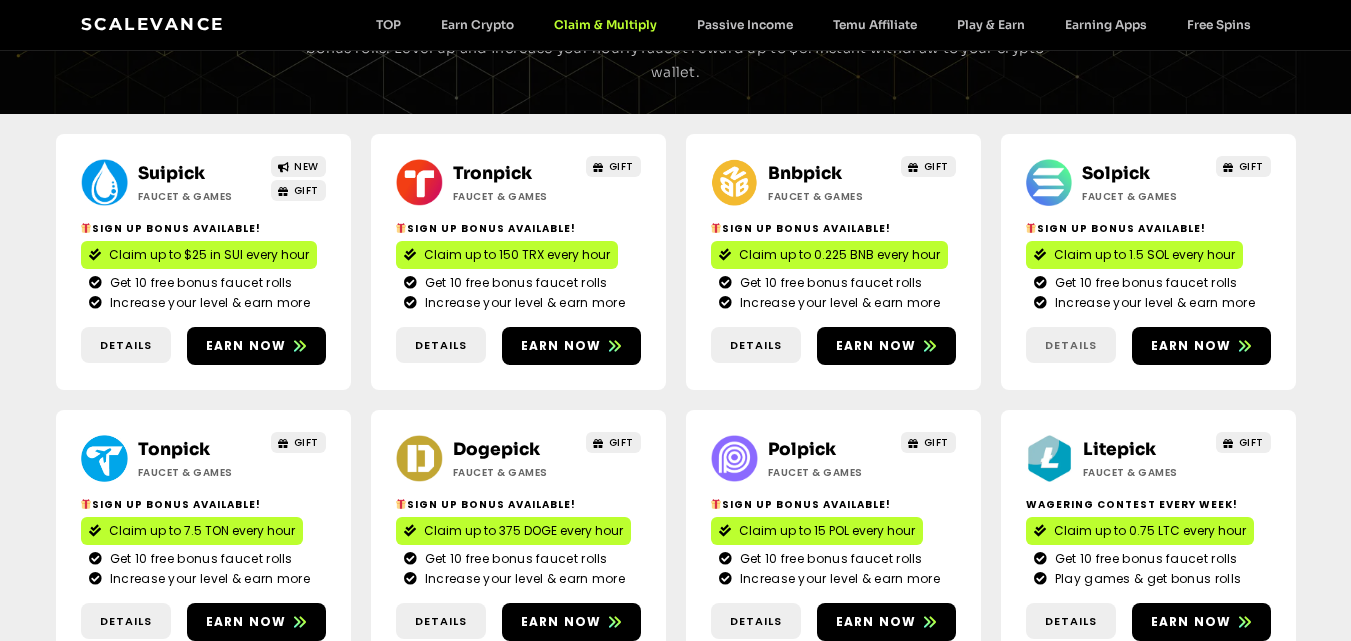 click on "Details" at bounding box center [1071, 345] 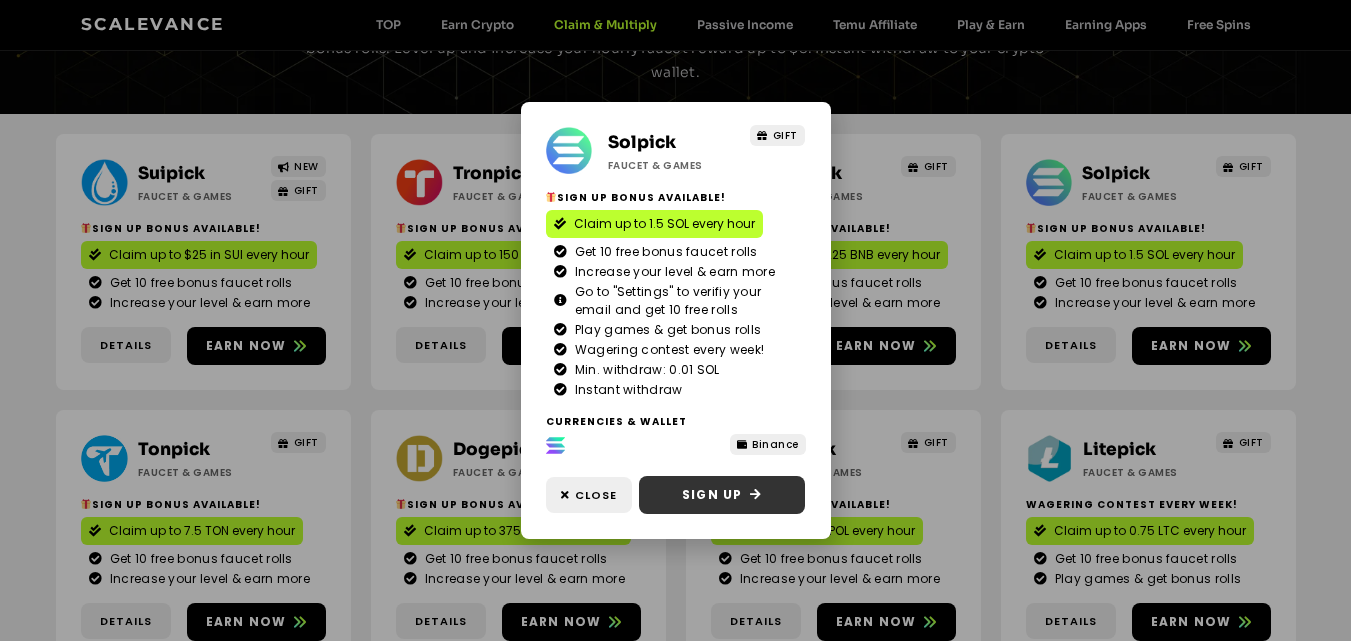 click on "Sign Up" at bounding box center (712, 495) 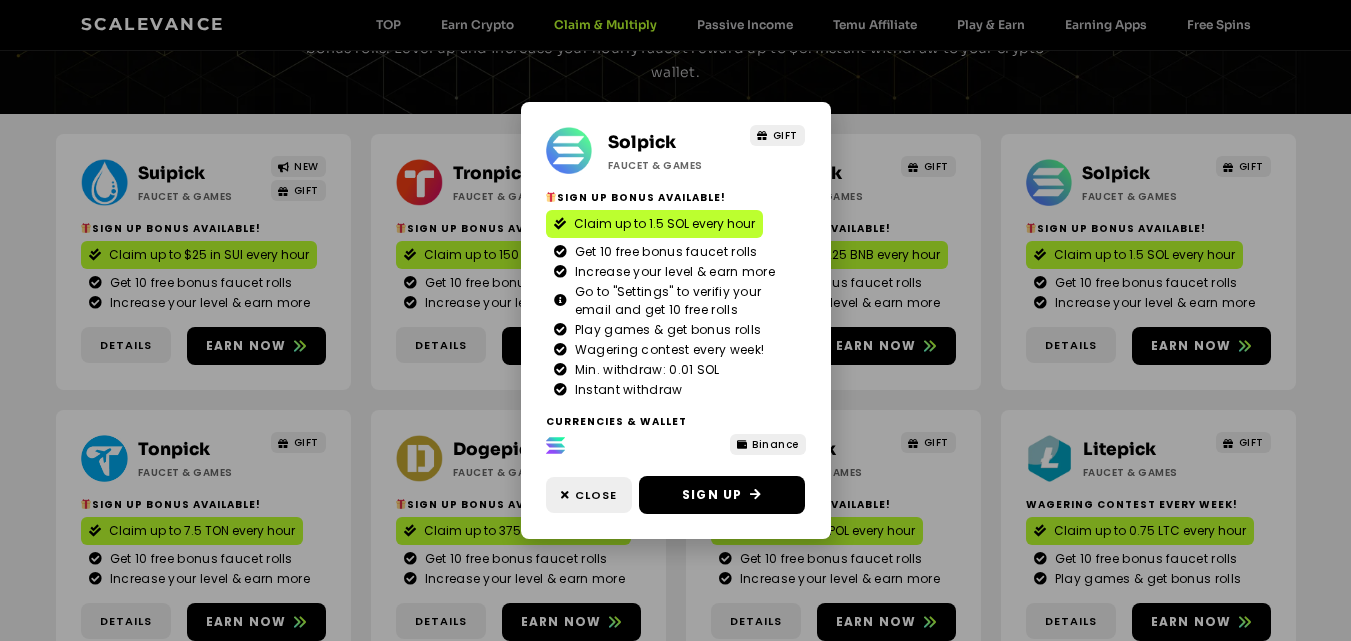 click on "Solpick
Faucet & Games
GIFT
Sign Up Bonus Available!
Claim up to 1.5 SOL every hour
Get 10 free bonus faucet rolls
Increase your level & earn more
Go to "Settings" to verifiy your email and get 10 free rolls
Play games & get bonus rolls" at bounding box center [675, 320] 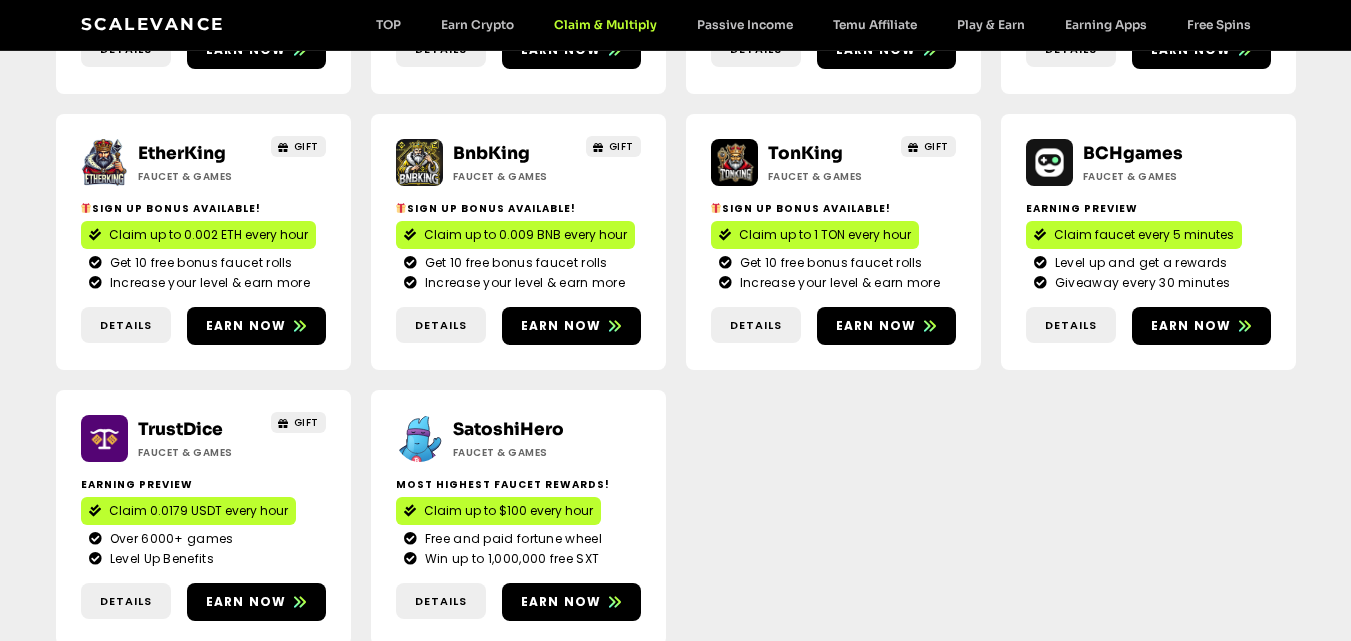 scroll, scrollTop: 1091, scrollLeft: 0, axis: vertical 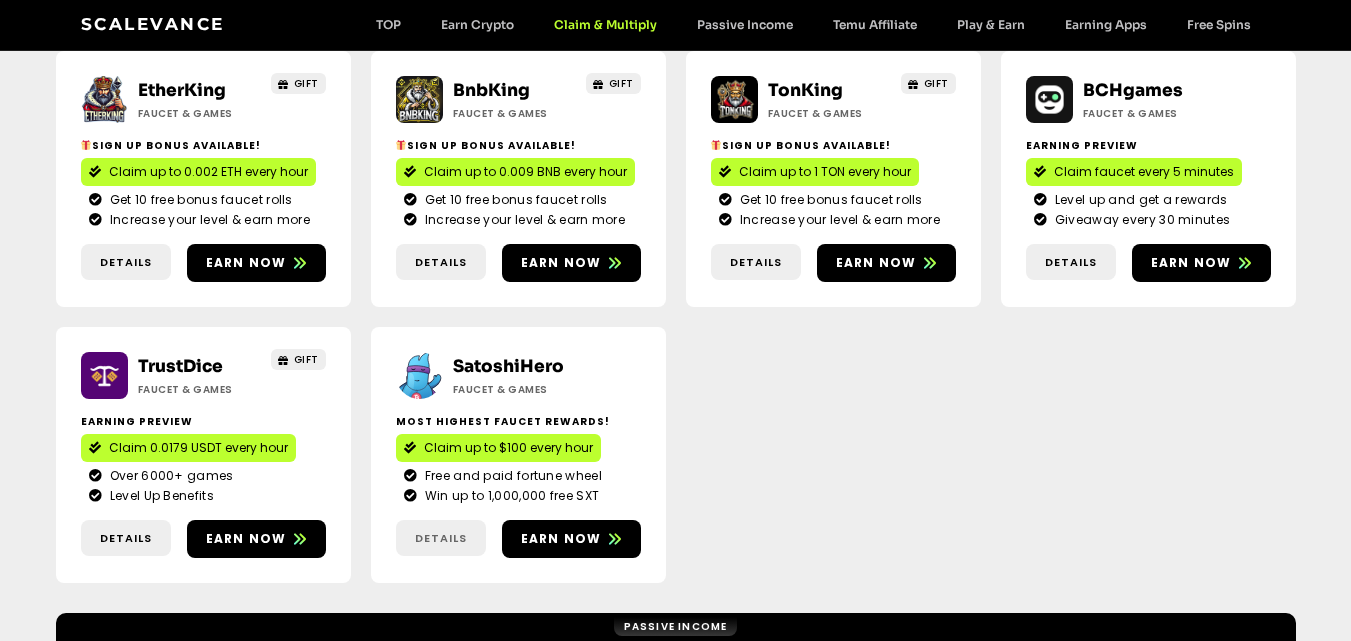 click on "Details" at bounding box center [441, 538] 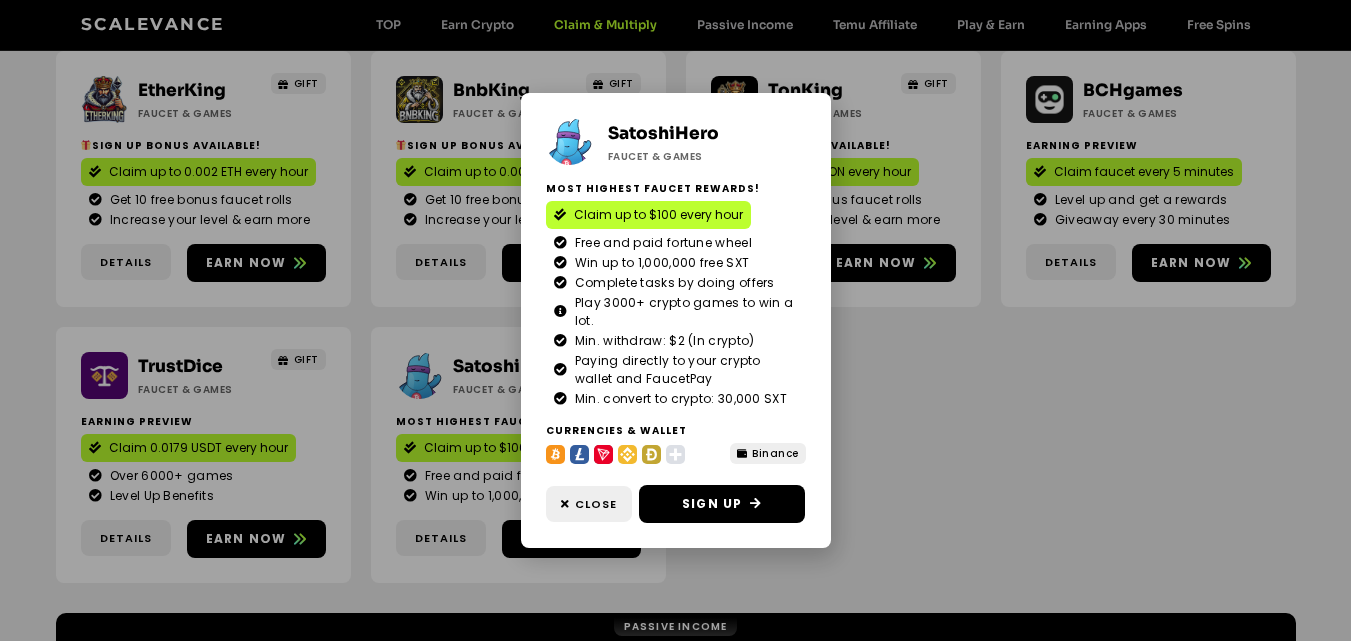 click on "SatoshiHero
Faucet & Games
Most highest faucet rewards!
Claim up to $100 every hour
Free and paid fortune wheel
Win up to 1,000,000 free SXT
Complete tasks by doing offers
Play 3000+ crypto games to win a lot.
Min. withdraw: $2 (In crypto)" at bounding box center (675, 320) 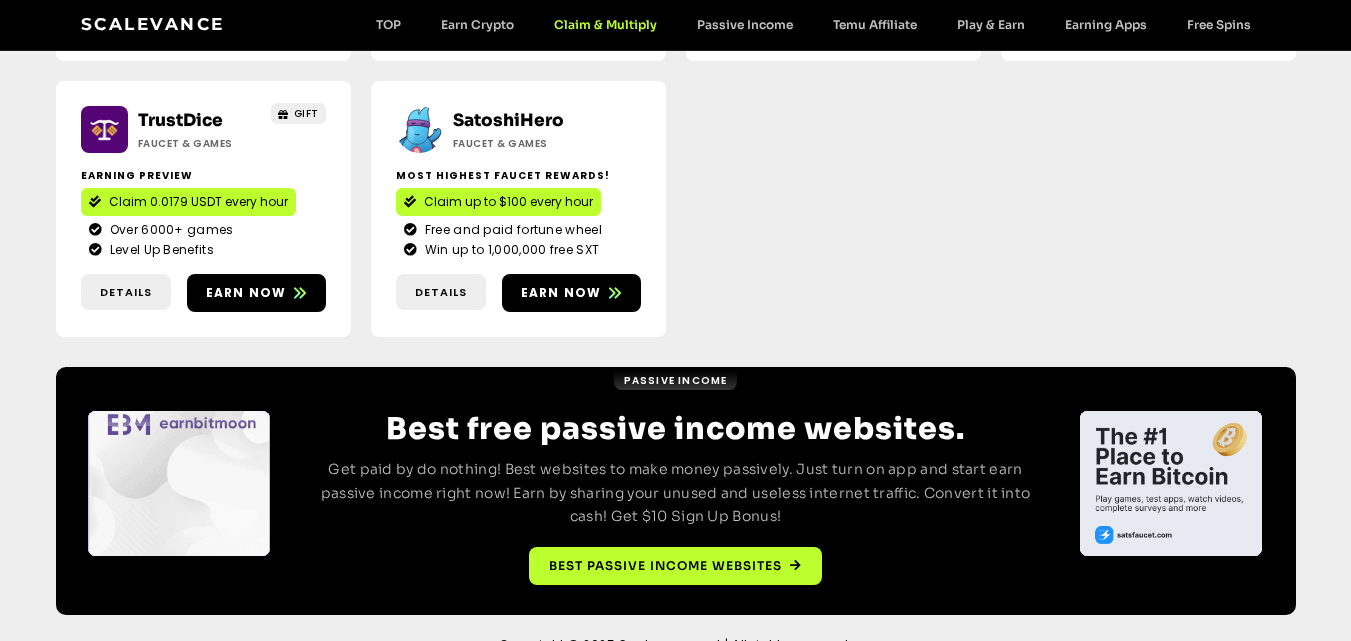 scroll, scrollTop: 1370, scrollLeft: 0, axis: vertical 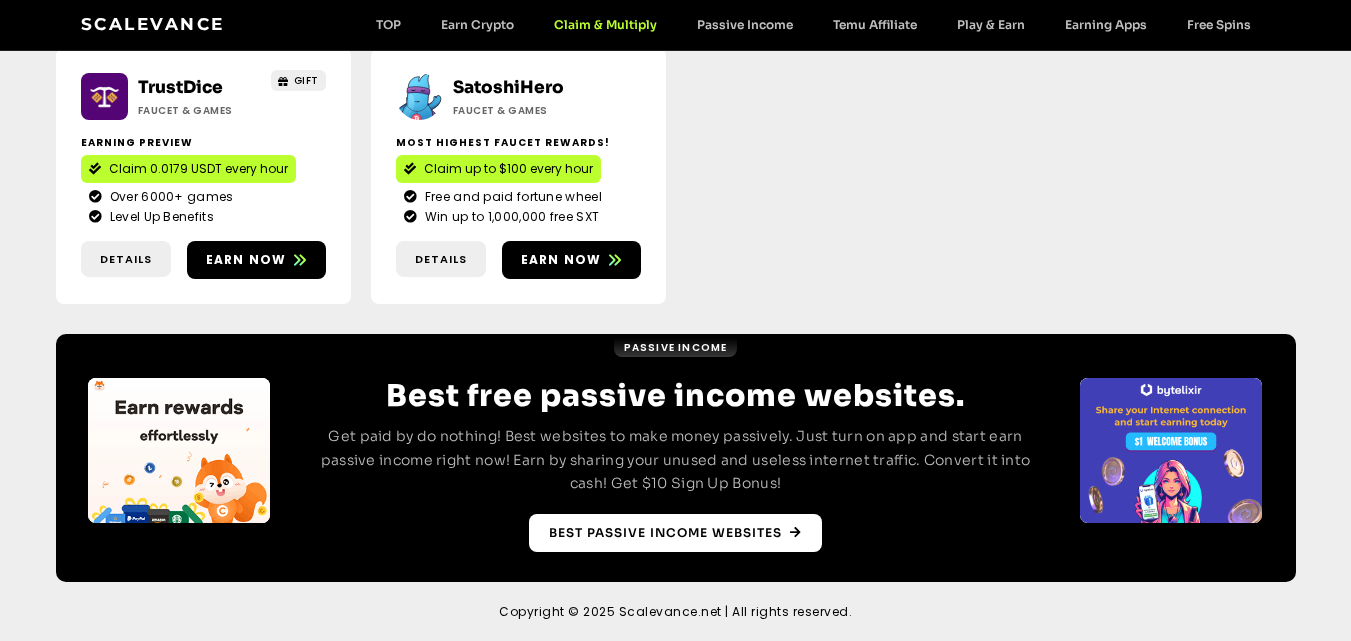 click on "Best Passive Income websites" at bounding box center [665, 533] 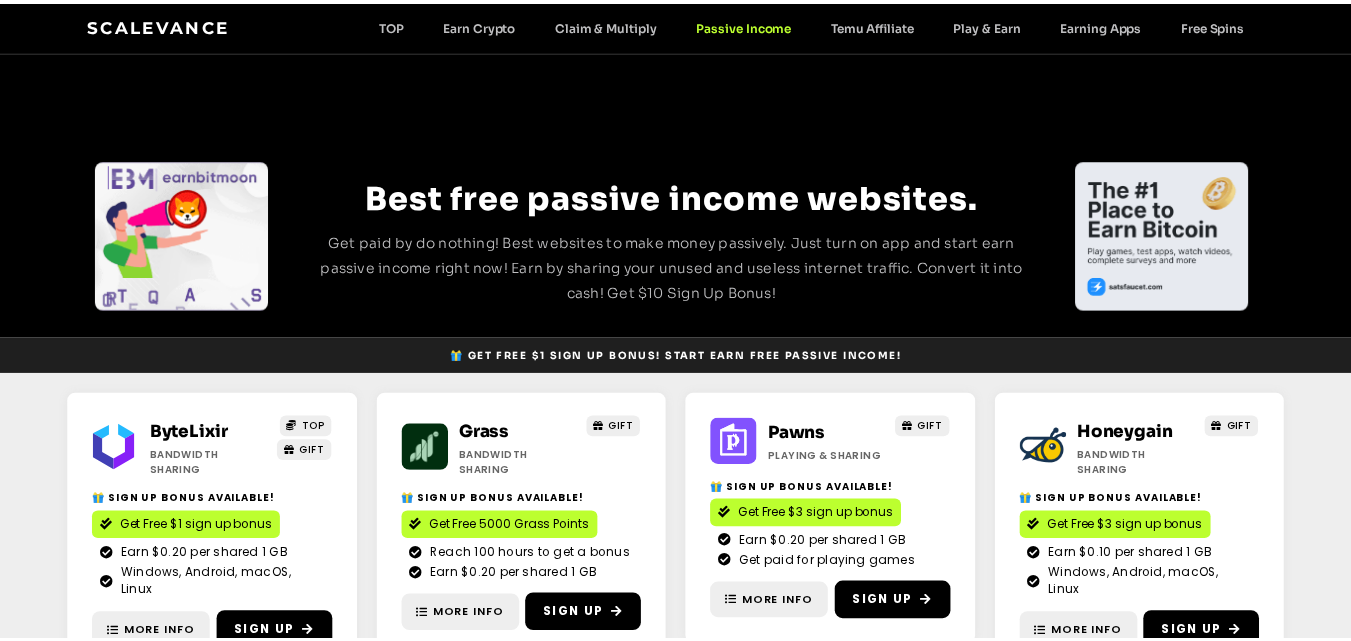 scroll, scrollTop: 0, scrollLeft: 0, axis: both 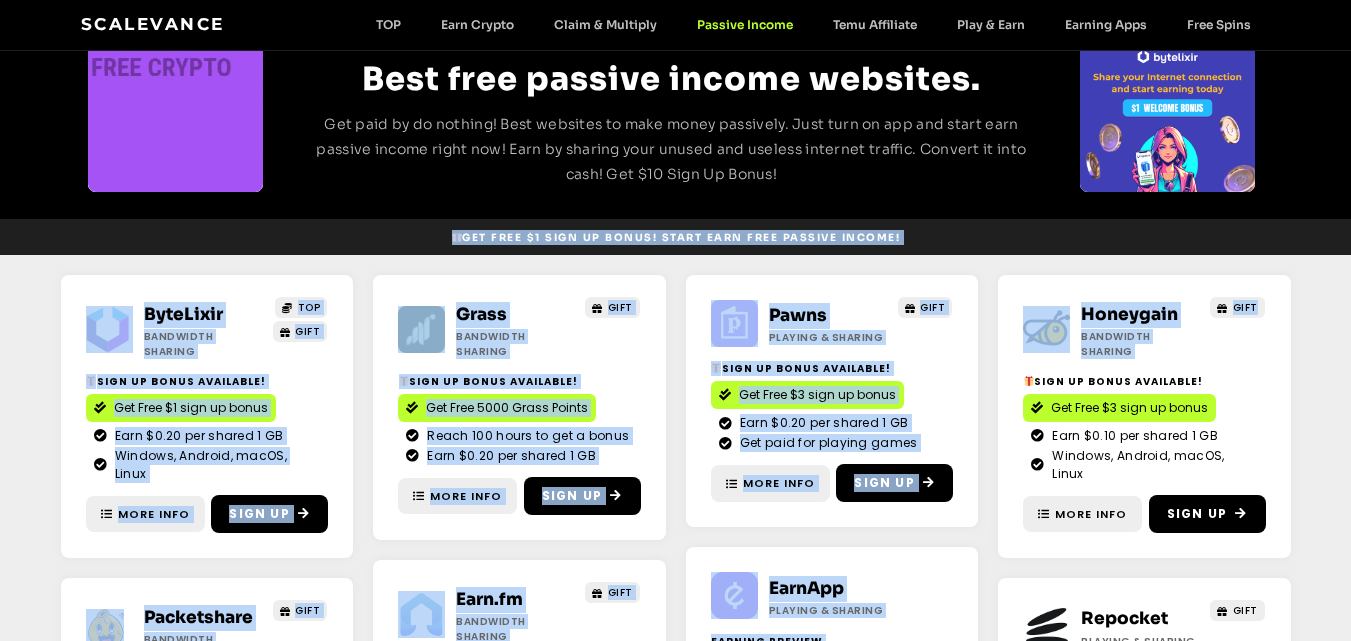 drag, startPoint x: 1350, startPoint y: 156, endPoint x: 1355, endPoint y: 256, distance: 100.12492 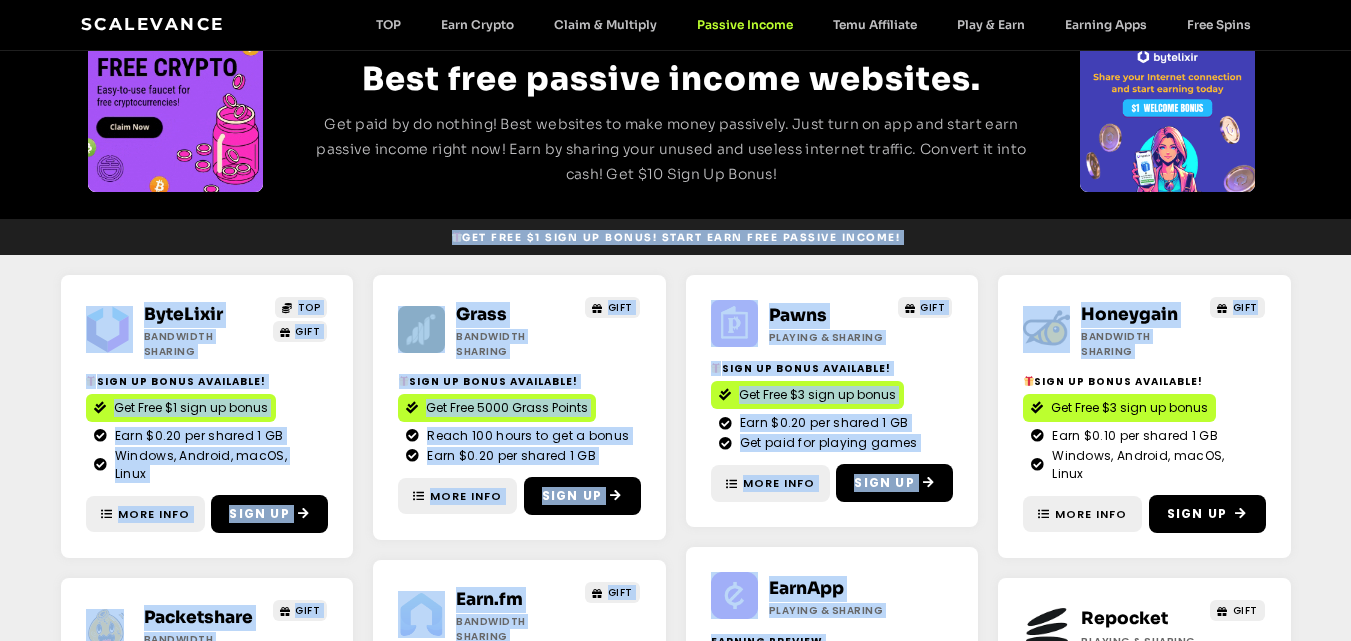click on "Skip to content
Scalevance
TOP
Earn Crypto
Claim & Multiply
Passive Income
Temu Affiliate
Play & Earn
Earning Apps
Free Spins
TOP
Earn Crypto
Claim & Multiply
Passive Income
Temu Affiliate
Play & Earn
Earning Apps
Free Spins
Scalevance
TOP
Earn Crypto
Claim & Multiply
Passive Income
Temu Affiliate
Play & Earn
Earning Apps
Free Spins
TOP
Earn Crypto
Claim & Multiply
Passive Income
Temu Affiliate
Play & Earn
Earning Apps
Free Spins" at bounding box center [675, 545] 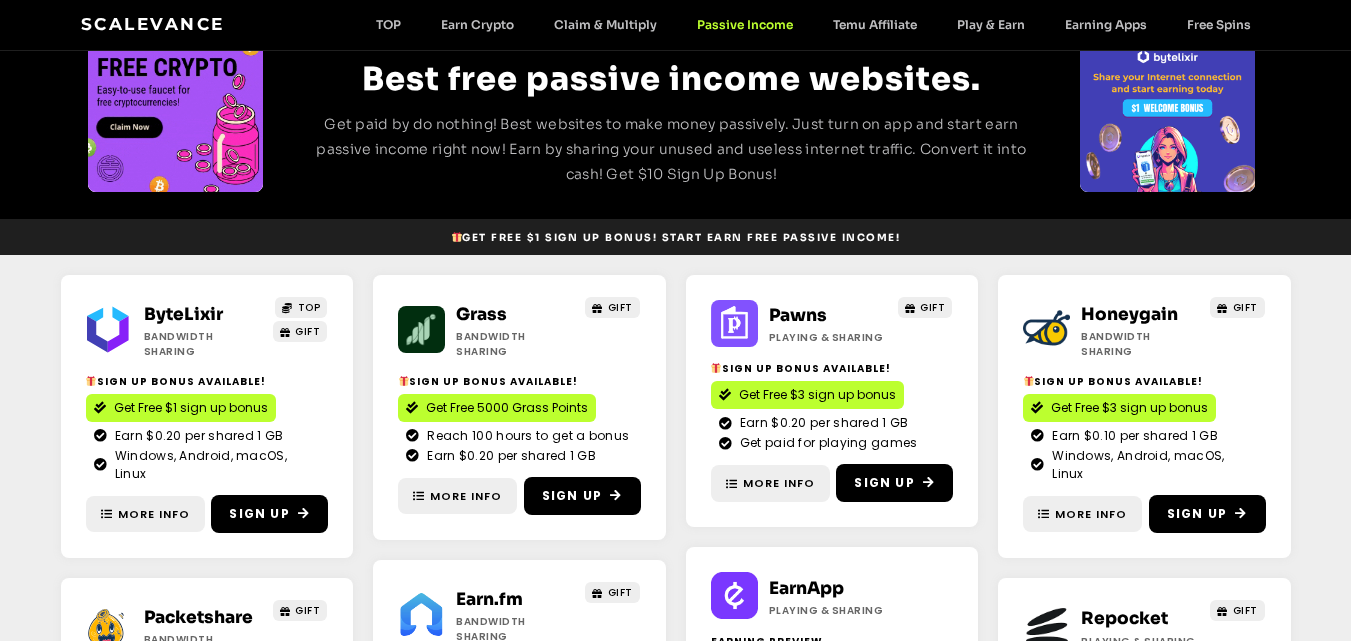 click on "ByteLixir
Bandwidth Sharing
TOP
GIFT
Sign Up Bonus Available!
Get Free $1 sign up bonus
Earn $0.20 per shared 1 GB
Windows, Android, macOS, Linux" at bounding box center (675, 568) 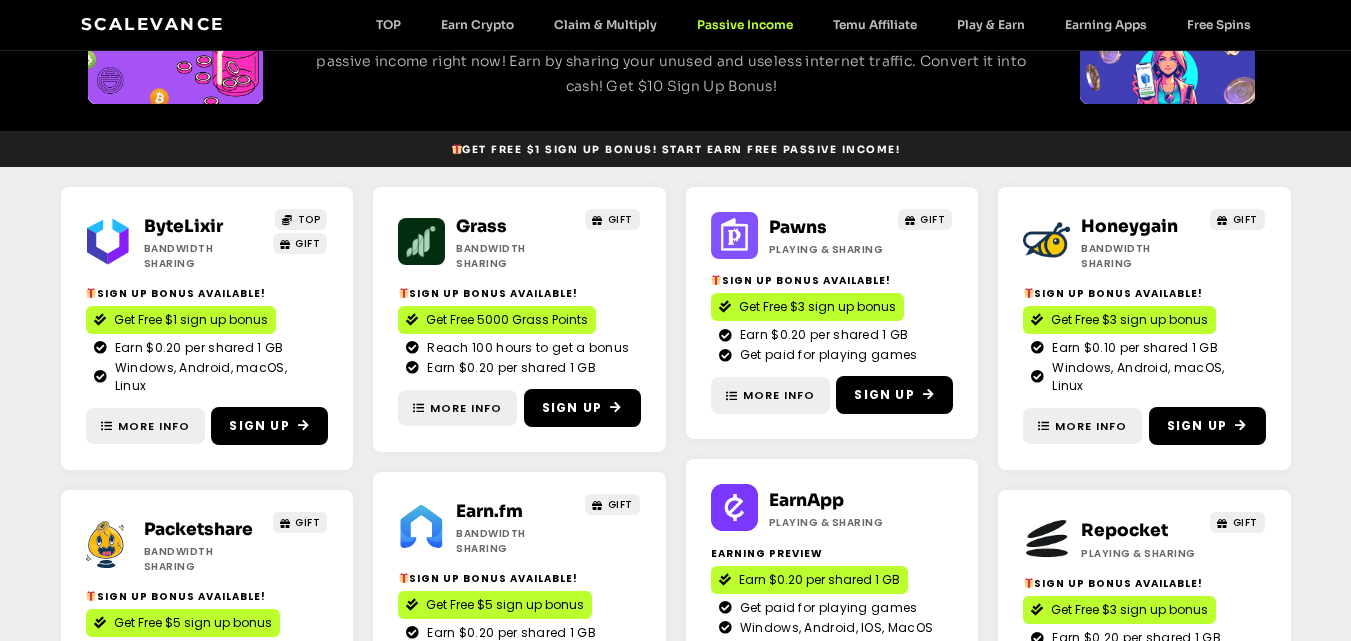 scroll, scrollTop: 214, scrollLeft: 0, axis: vertical 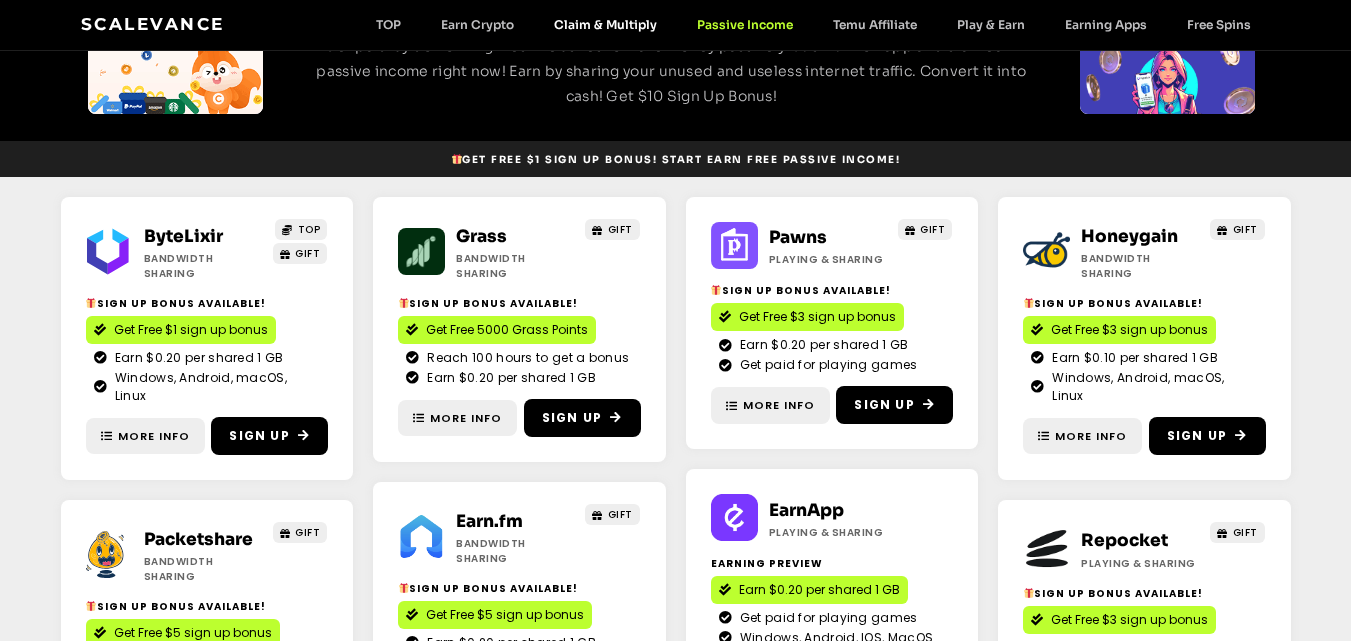 click on "Claim & Multiply" 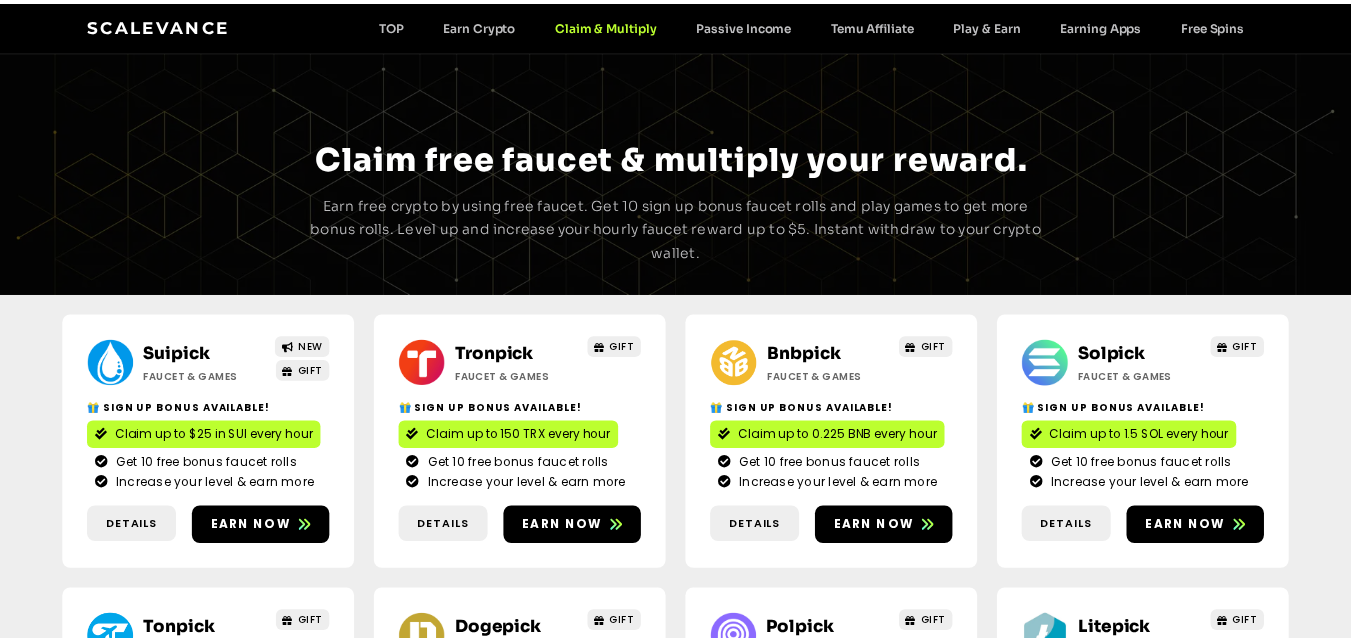 scroll, scrollTop: 0, scrollLeft: 0, axis: both 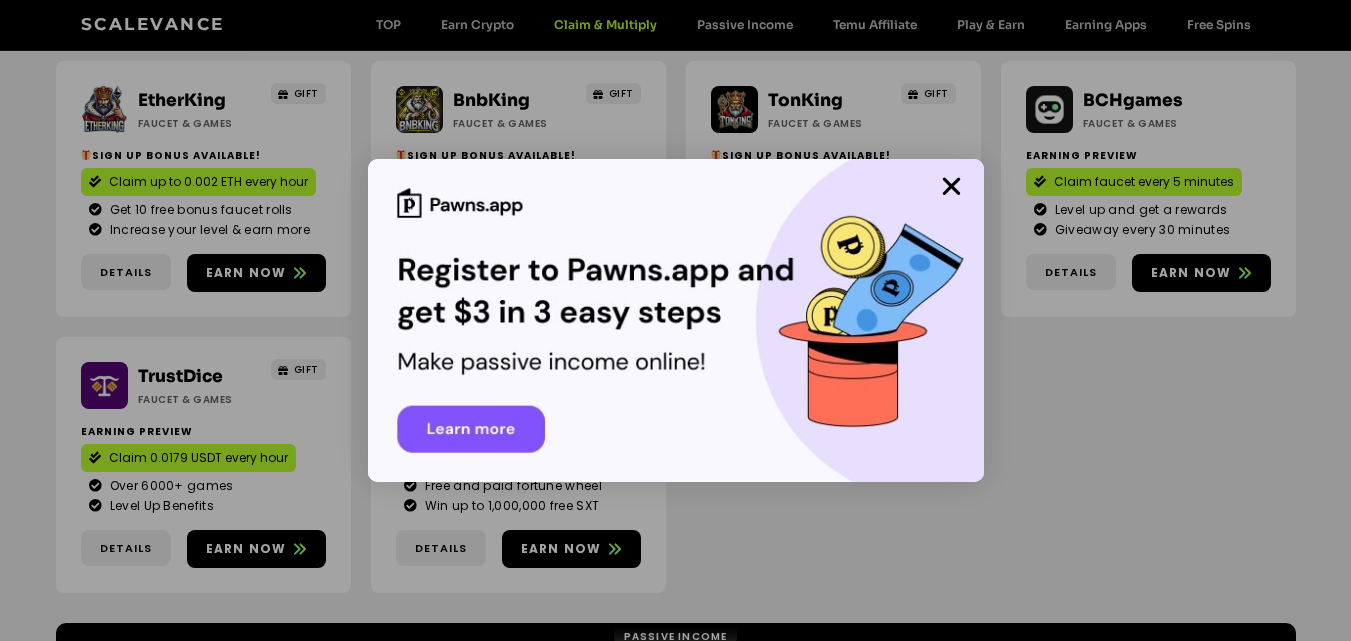 click at bounding box center [675, 320] 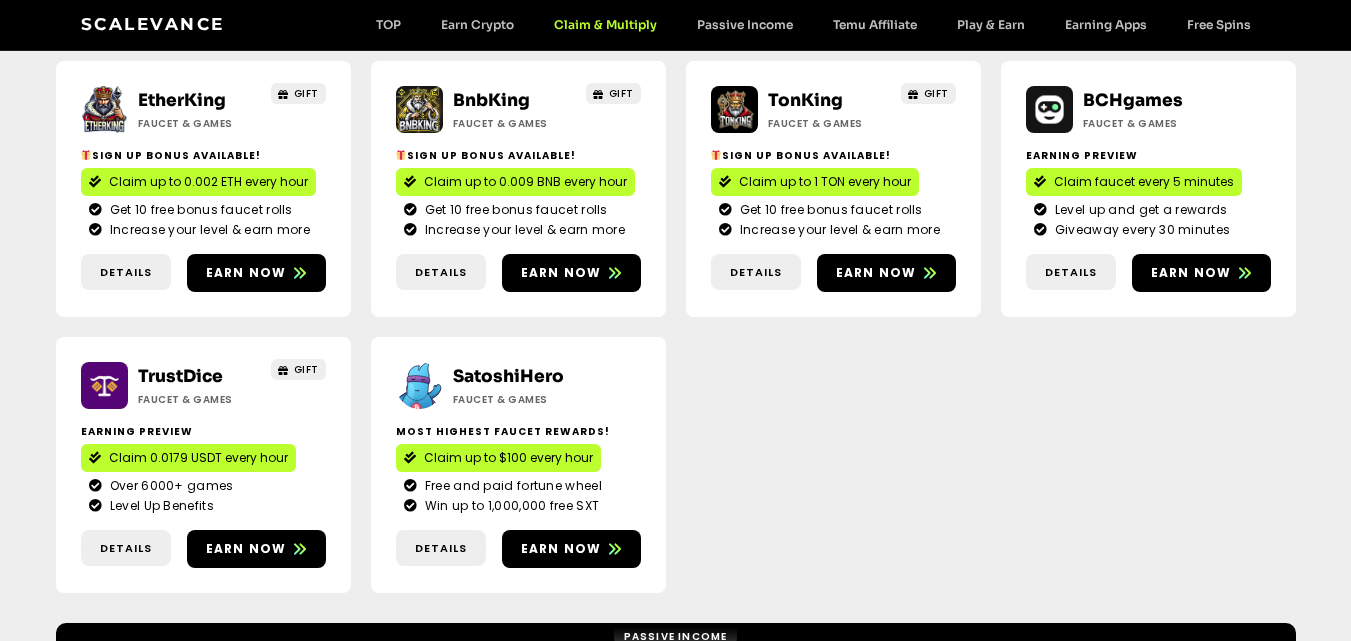 click on "Scalevance
TOP
Earn Crypto
Claim & Multiply
Passive Income
Temu Affiliate
Play & Earn
Earning Apps
Free Spins
TOP
Earn Crypto
Claim & Multiply
Passive Income
Temu Affiliate
Play & Earn
Earning Apps
Free Spins" at bounding box center [676, 25] 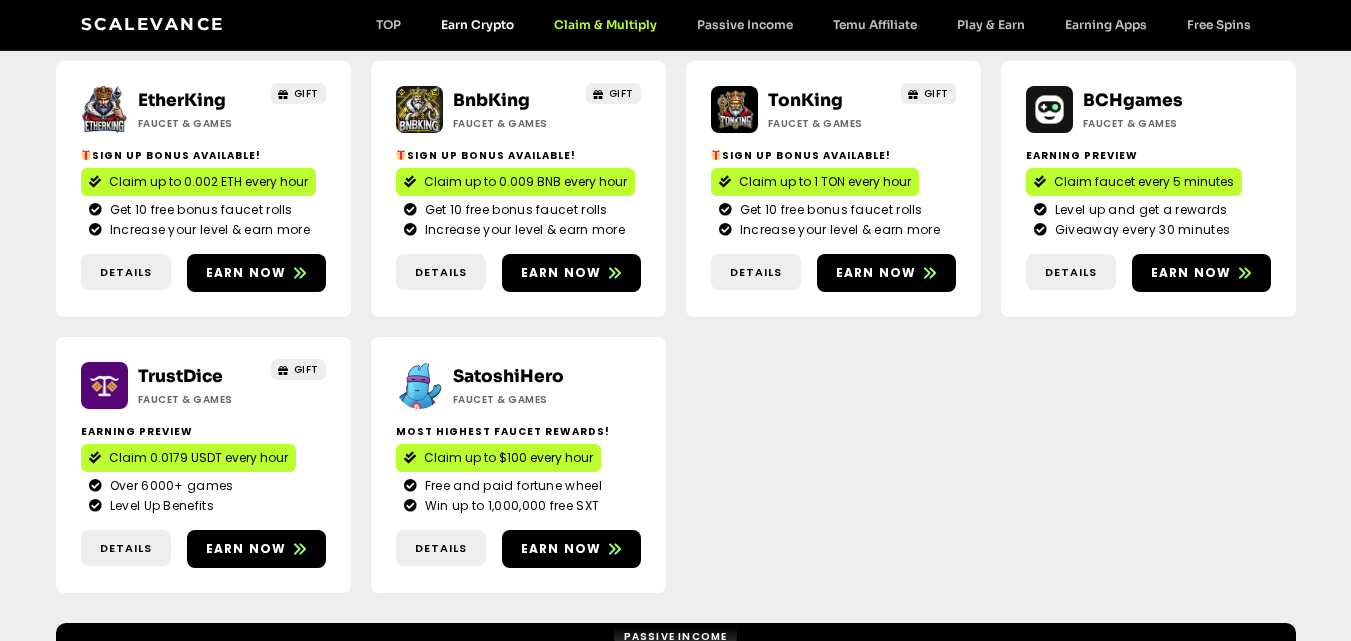 click on "Earn Crypto" 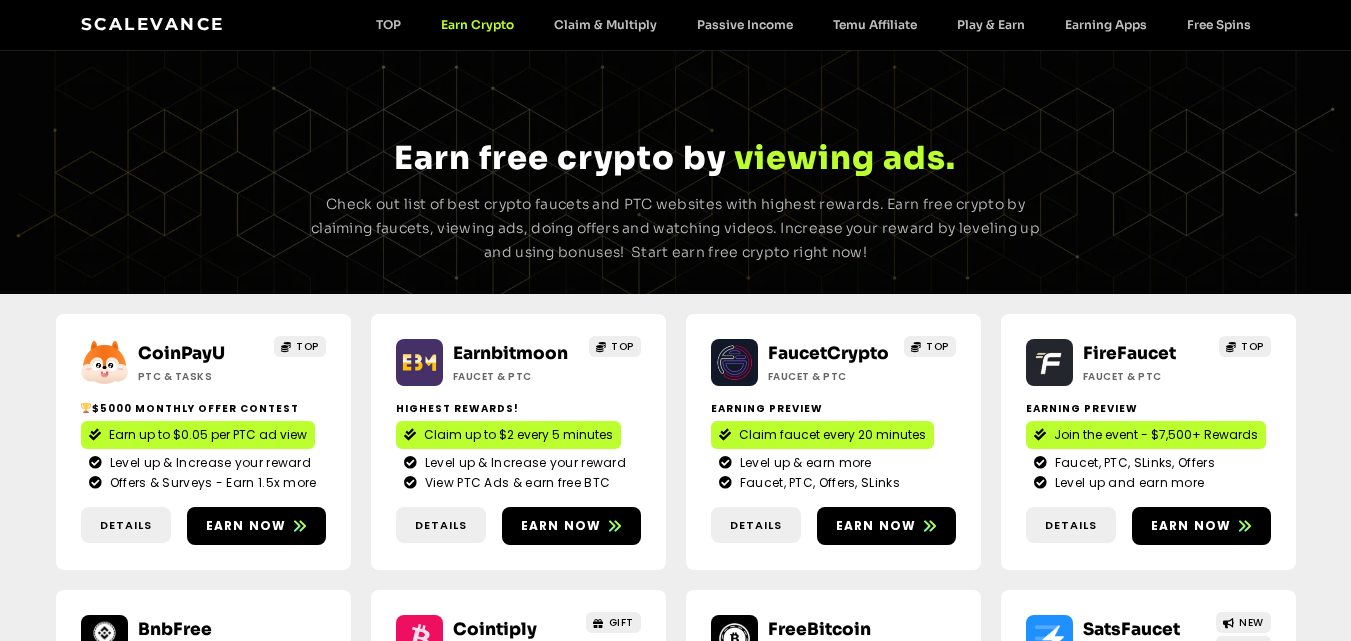 scroll, scrollTop: 0, scrollLeft: 0, axis: both 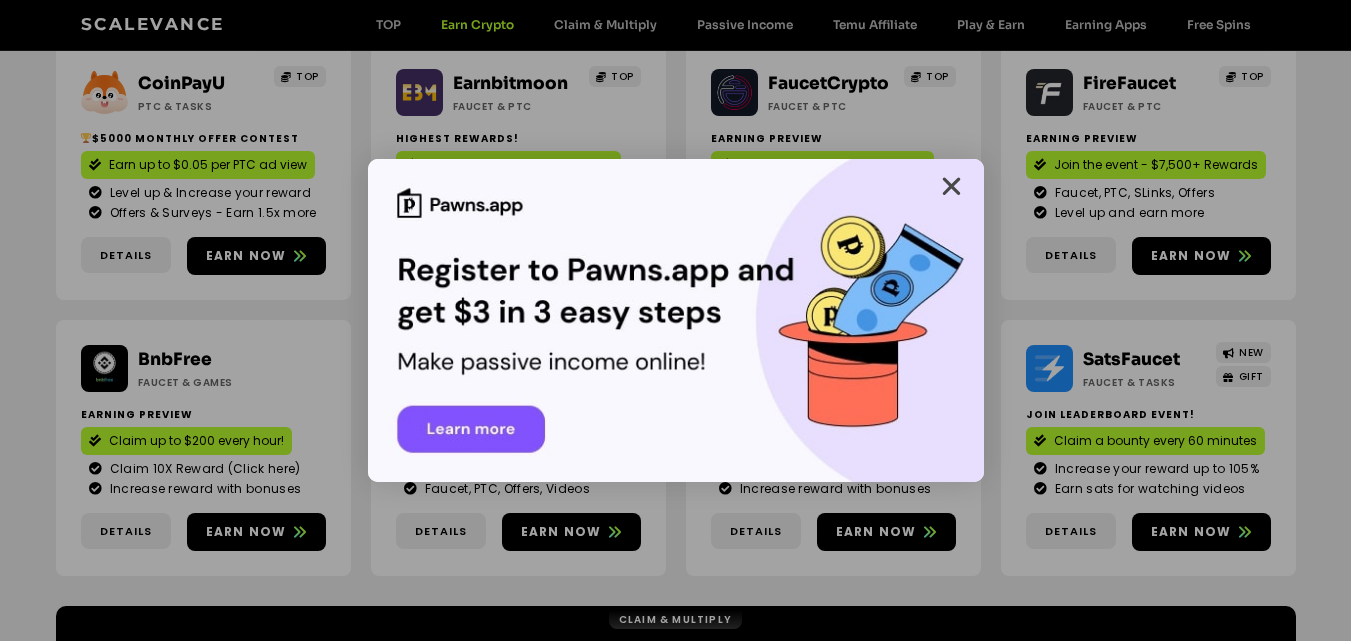 click at bounding box center [951, 186] 